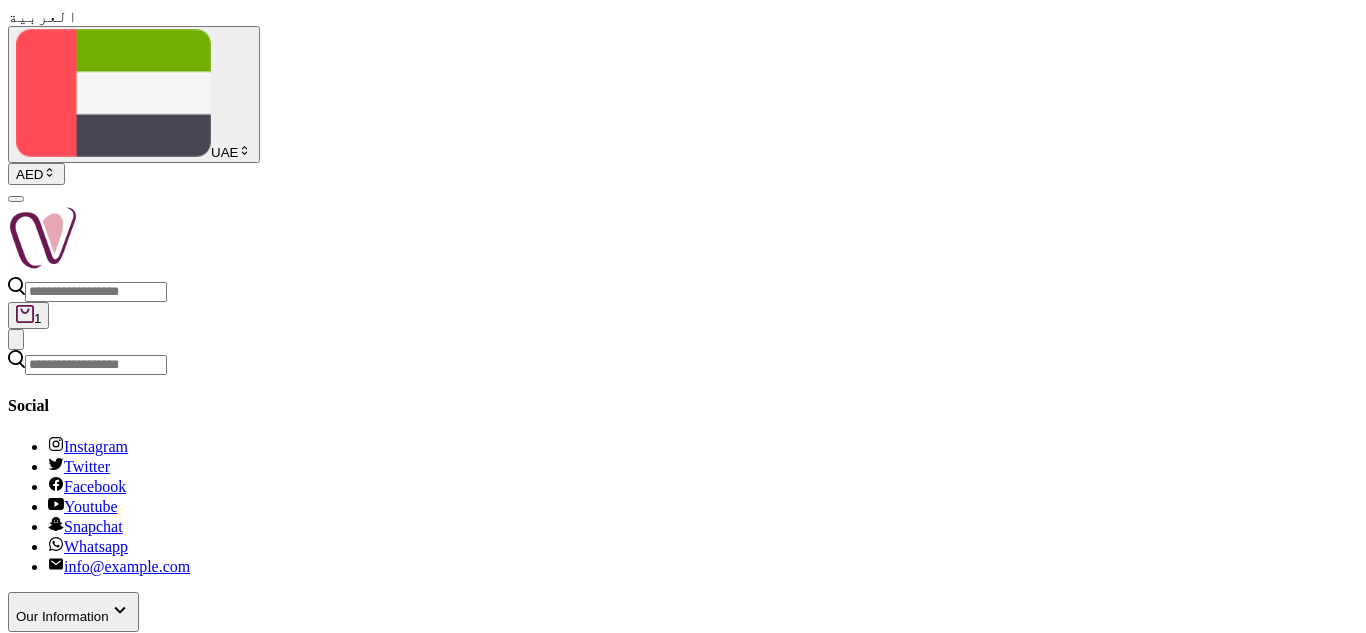 scroll, scrollTop: 0, scrollLeft: 0, axis: both 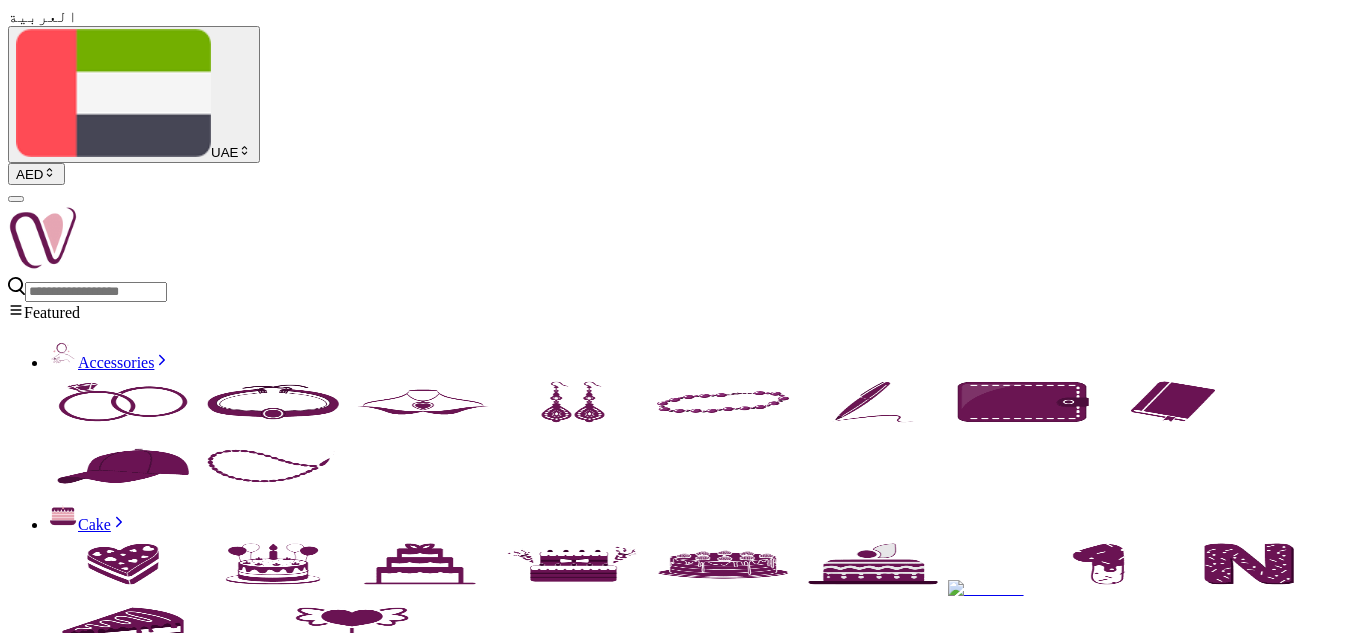 click at bounding box center (43, 238) 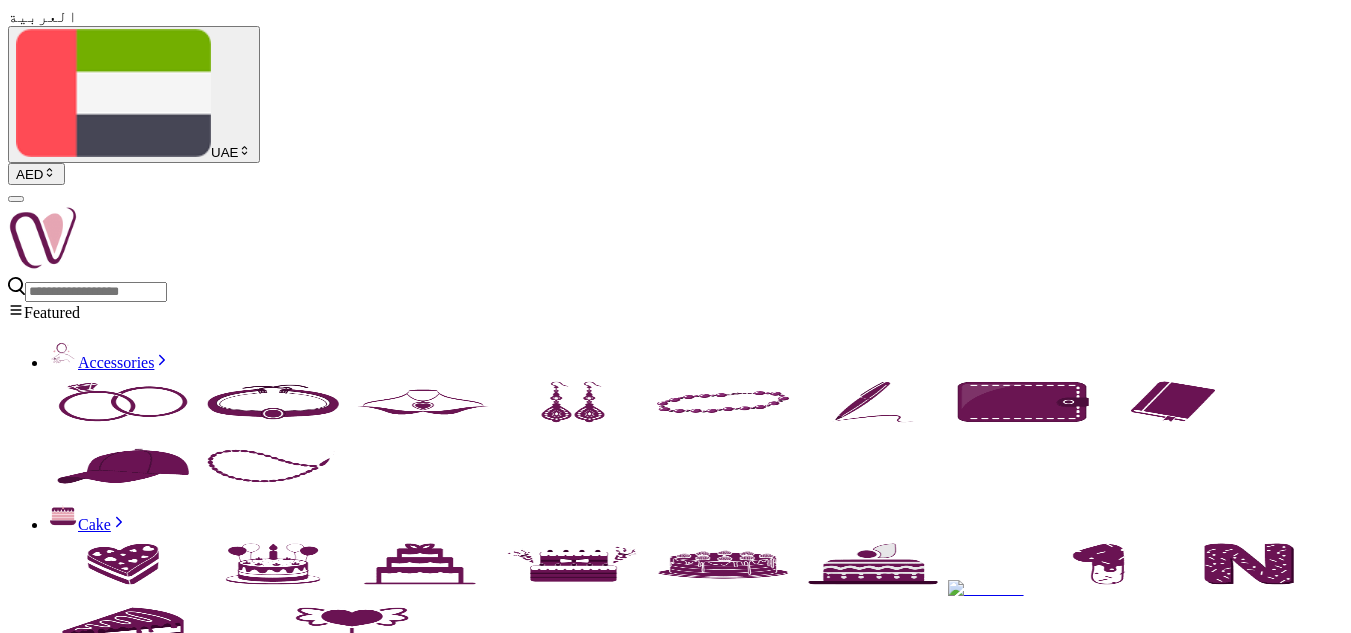 click on "Chocolate" at bounding box center (695, 2127) 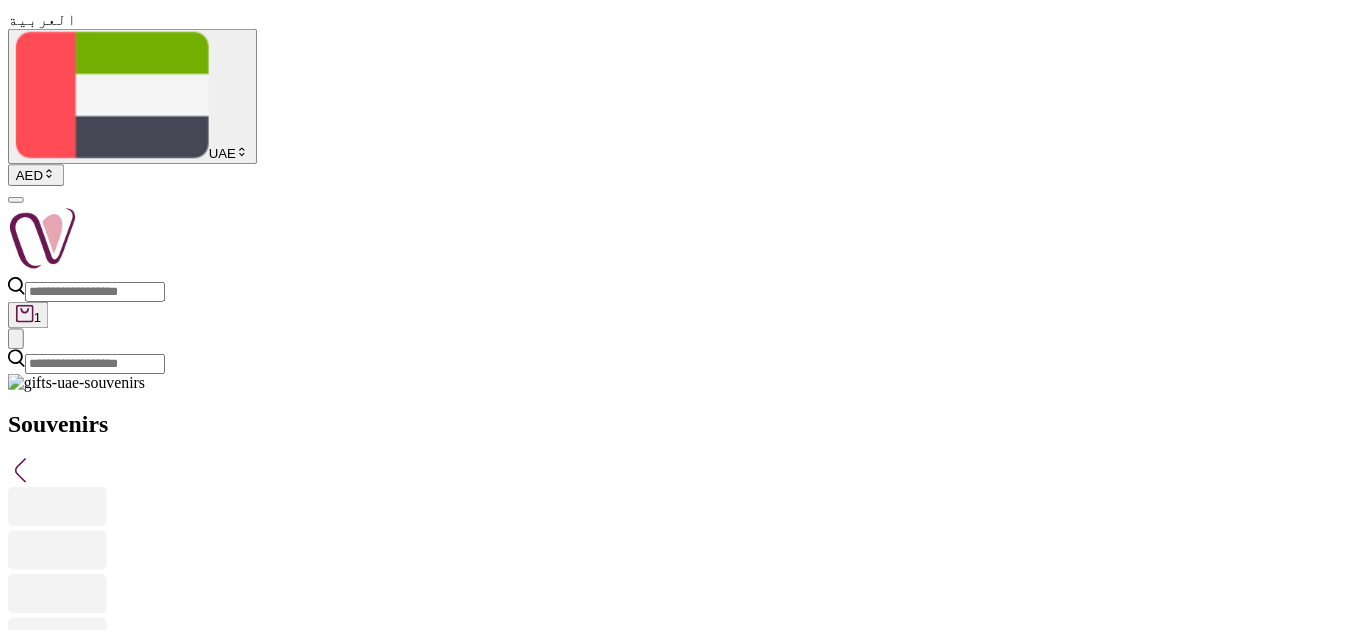 scroll, scrollTop: 0, scrollLeft: 0, axis: both 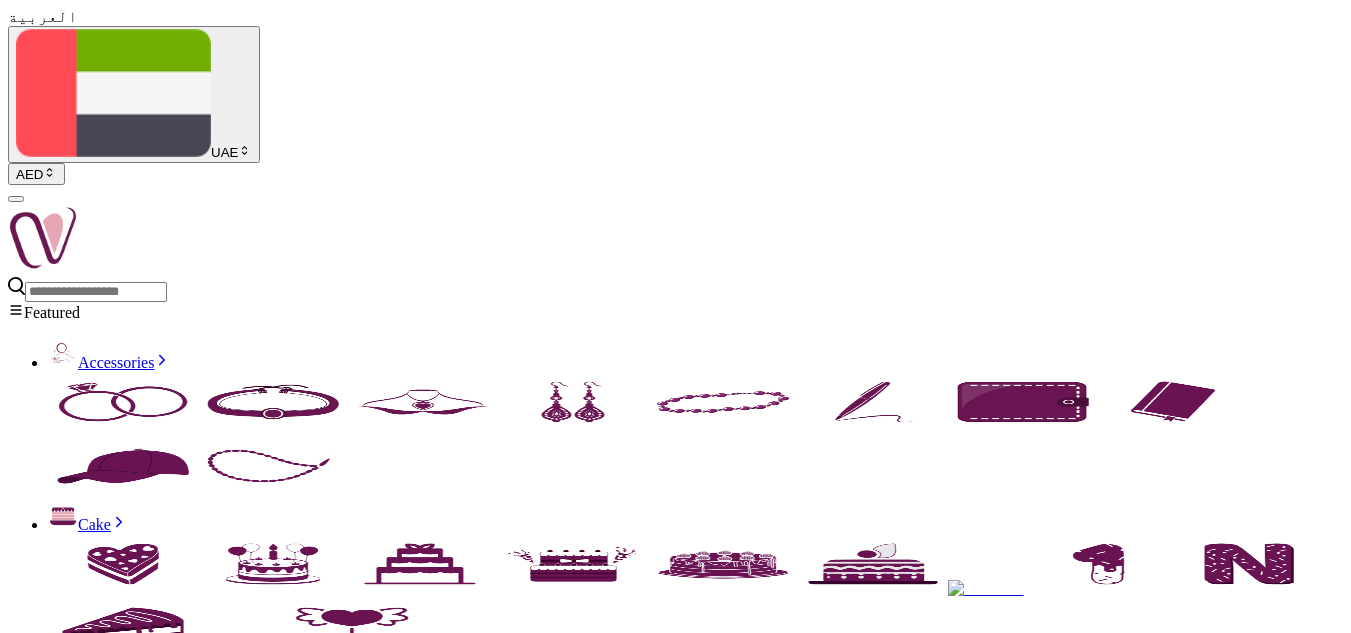click on "Watches" at bounding box center [695, 1747] 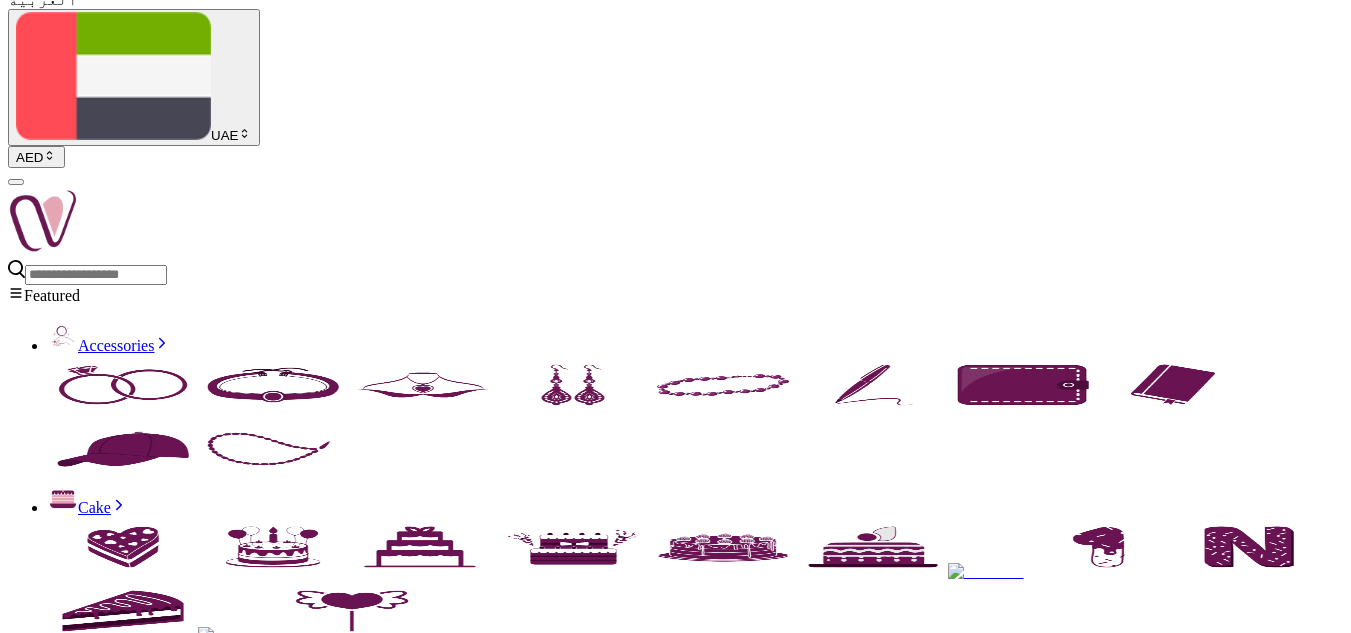 scroll, scrollTop: 18, scrollLeft: 0, axis: vertical 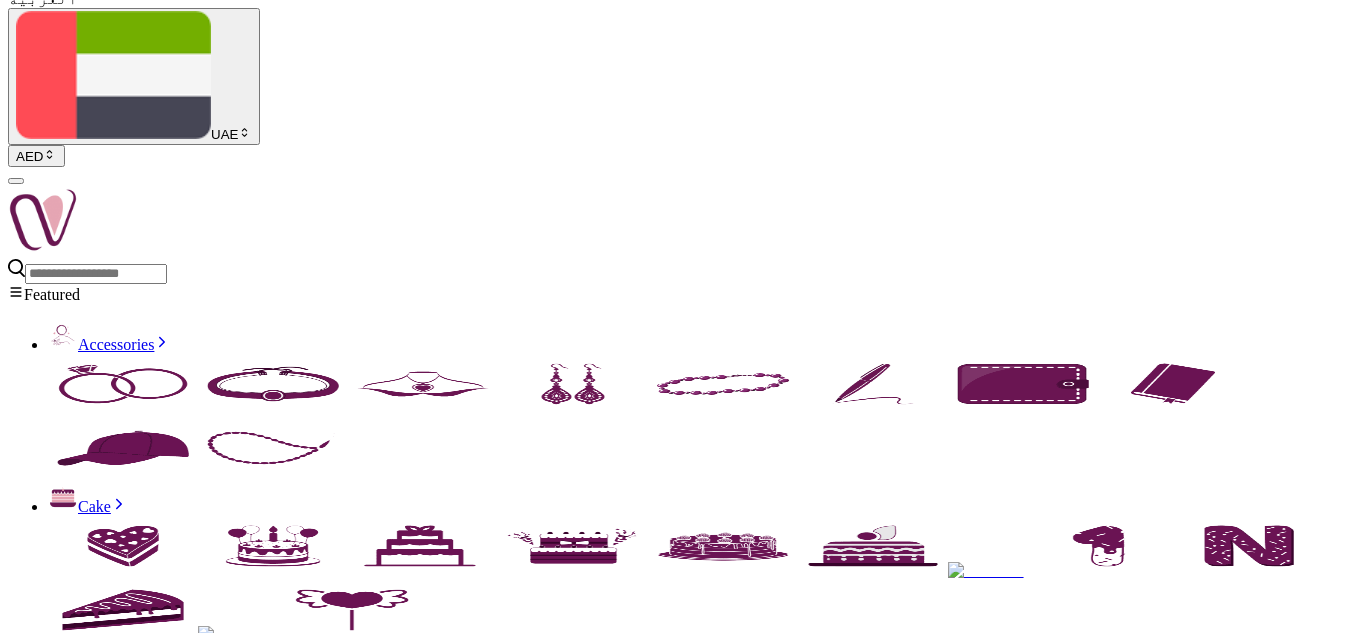 click on "Occasions" at bounding box center (49, 2214) 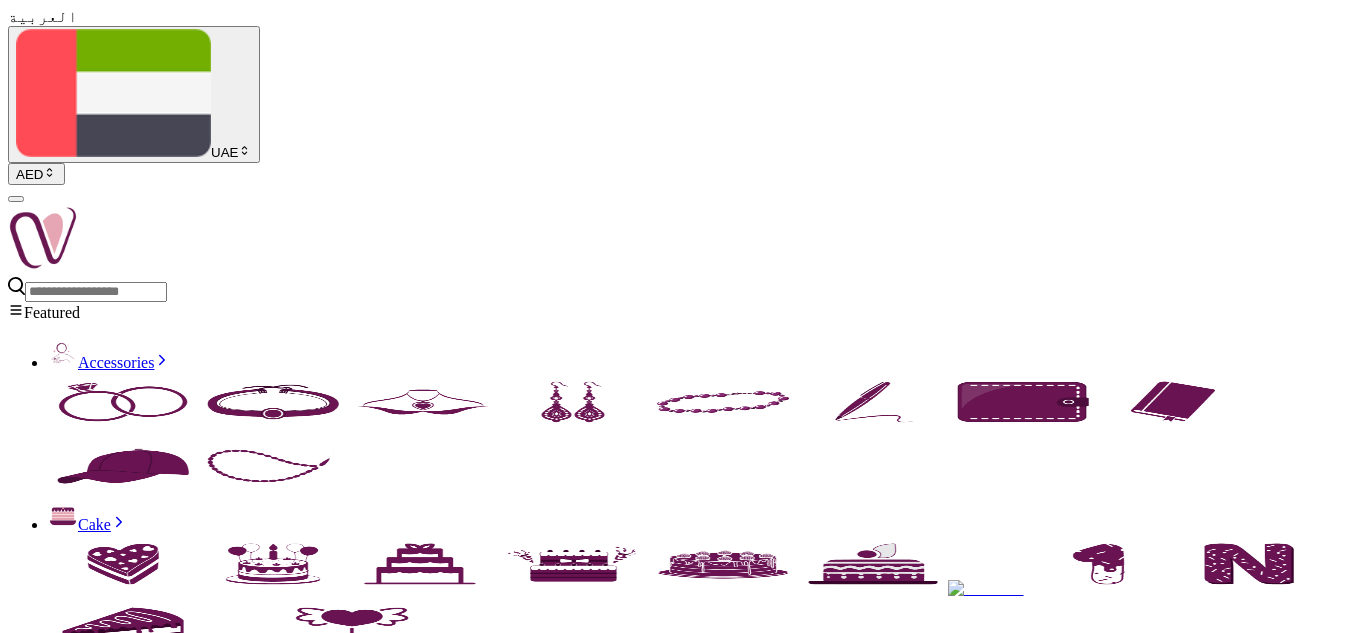 scroll, scrollTop: 221, scrollLeft: 0, axis: vertical 